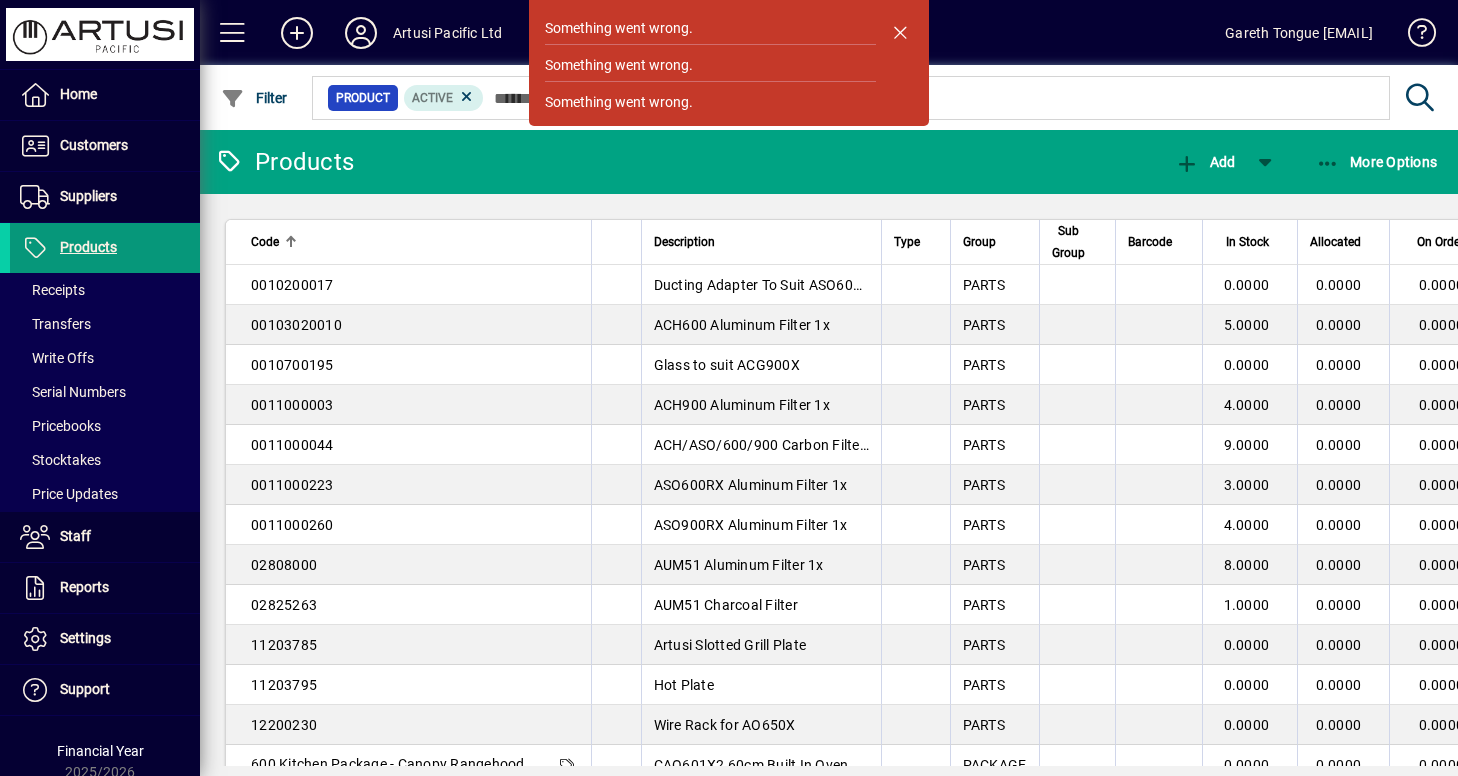 scroll, scrollTop: 0, scrollLeft: 0, axis: both 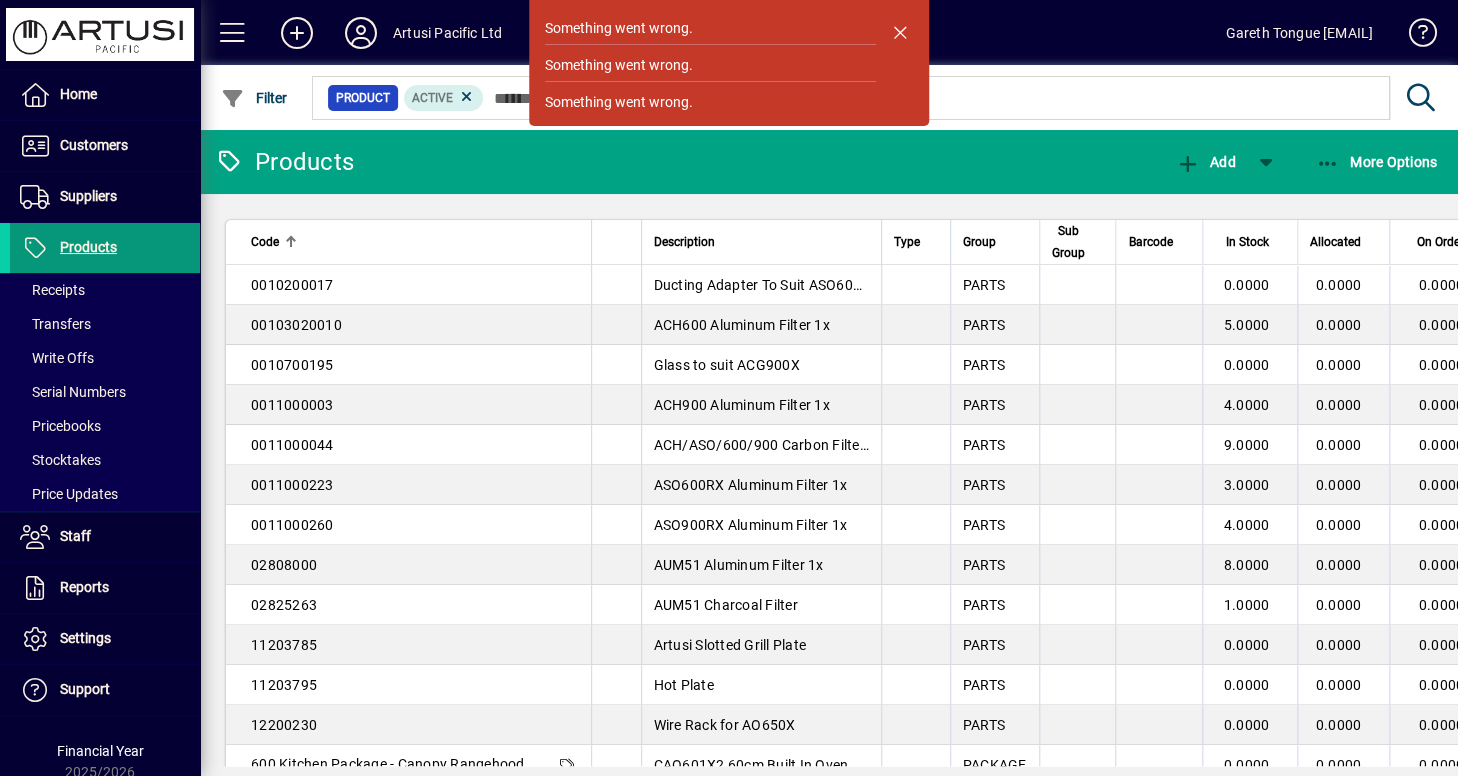 click on "Products" at bounding box center [88, 247] 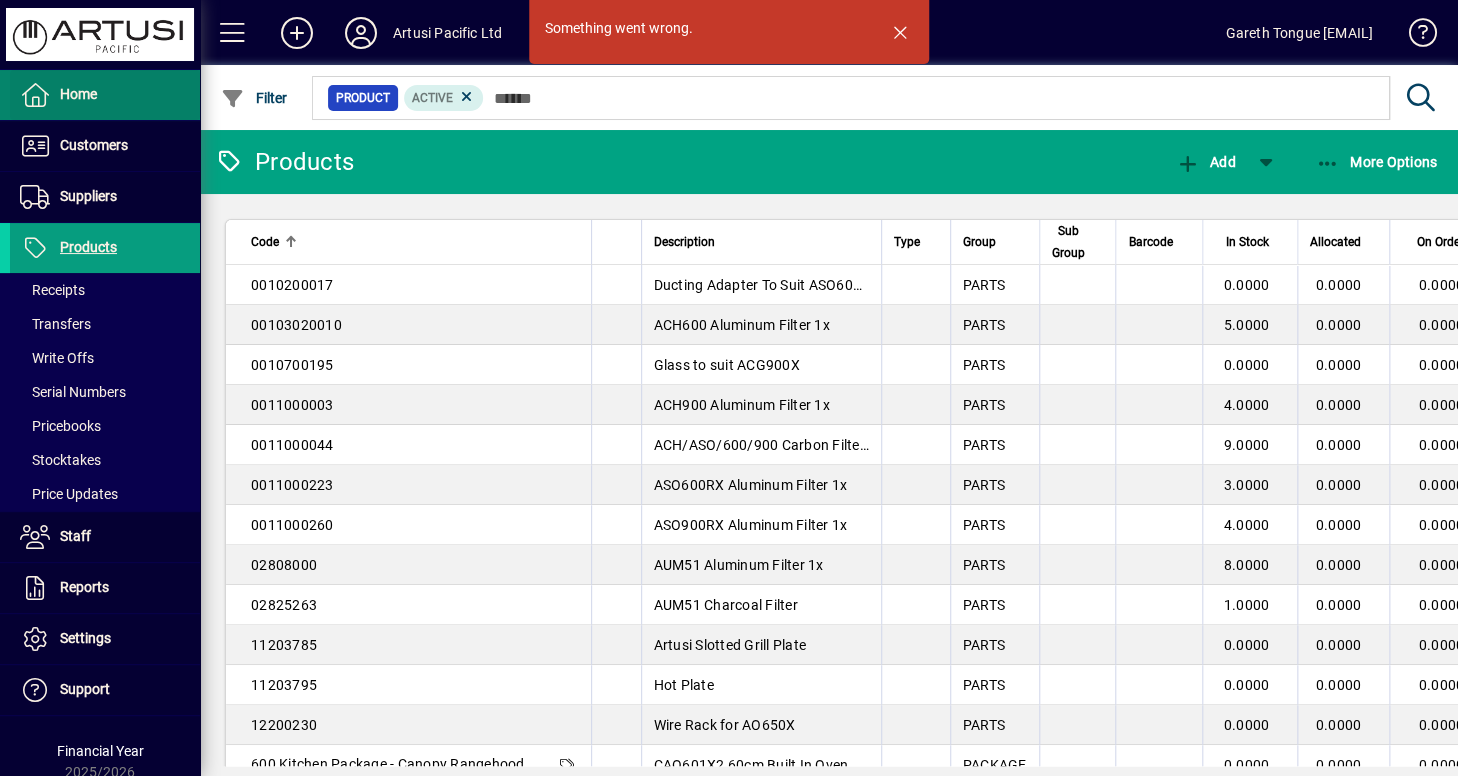 click on "Home" at bounding box center [78, 94] 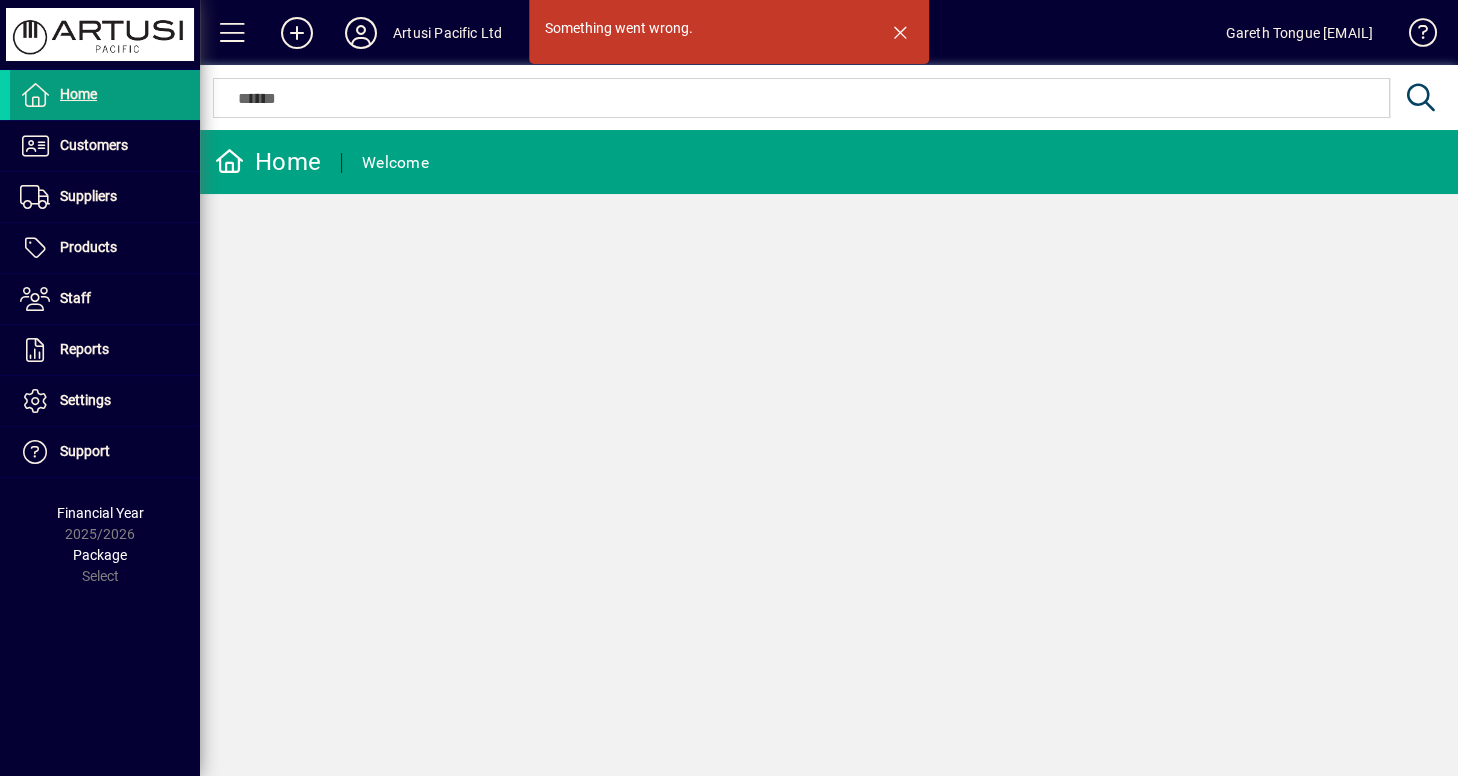 click on "Home" 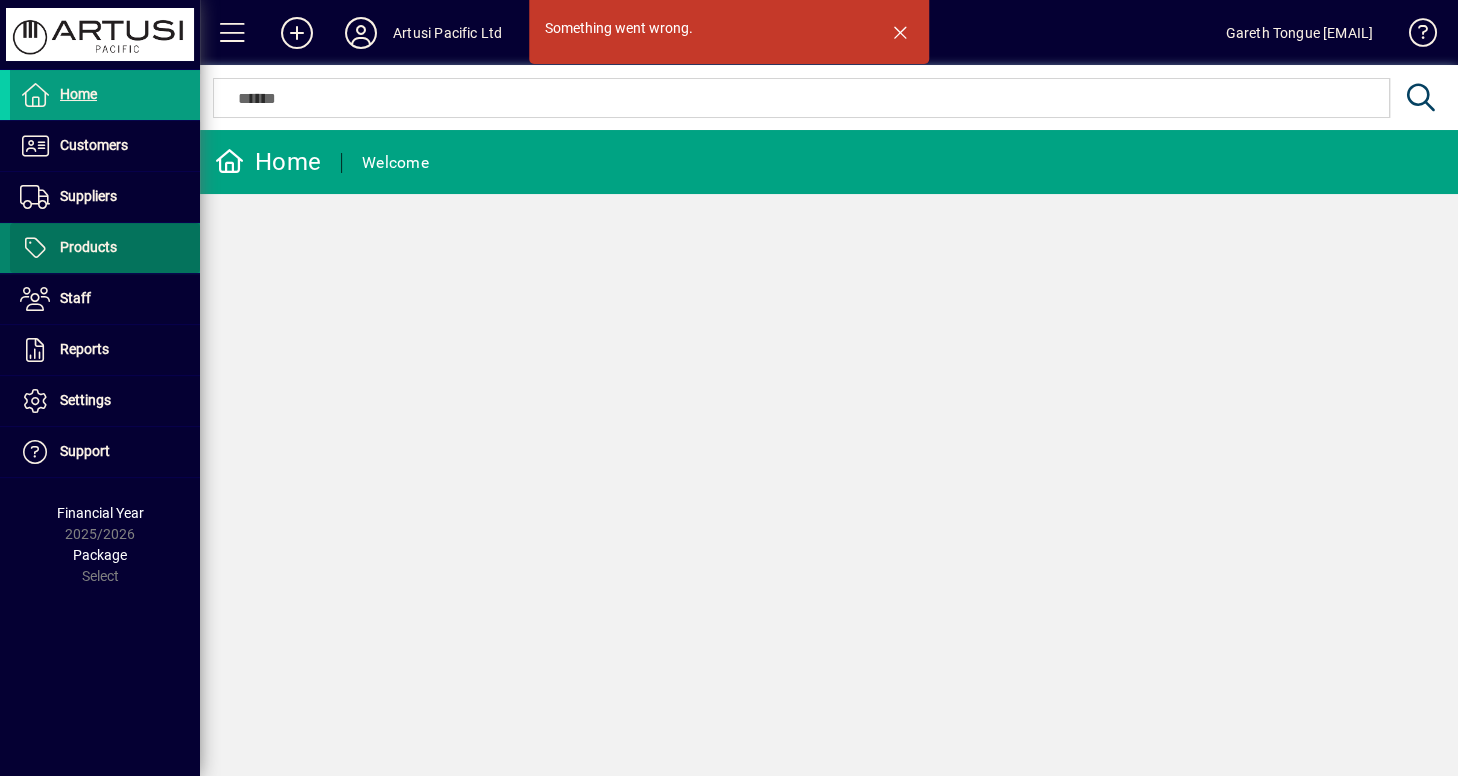 click on "Products" at bounding box center [88, 247] 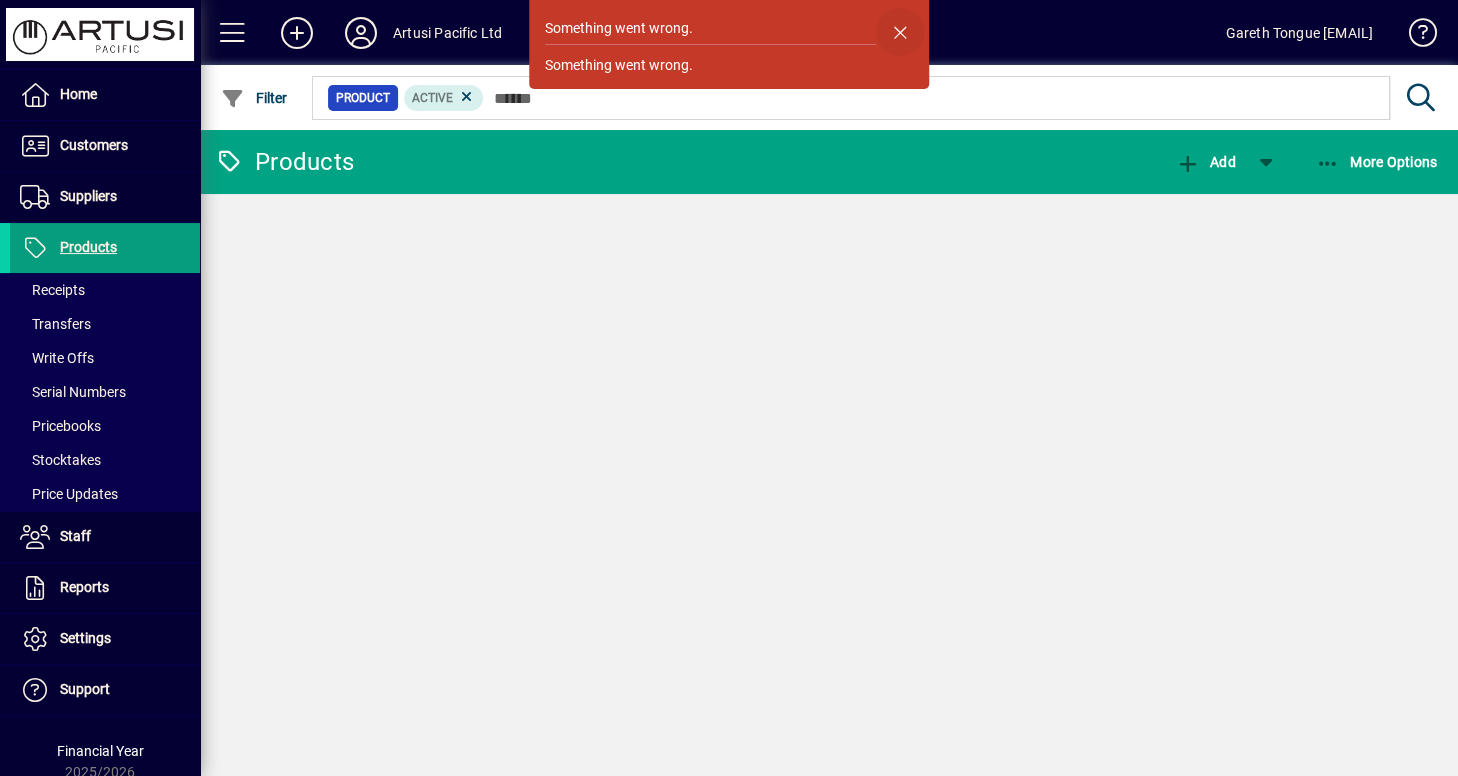 click 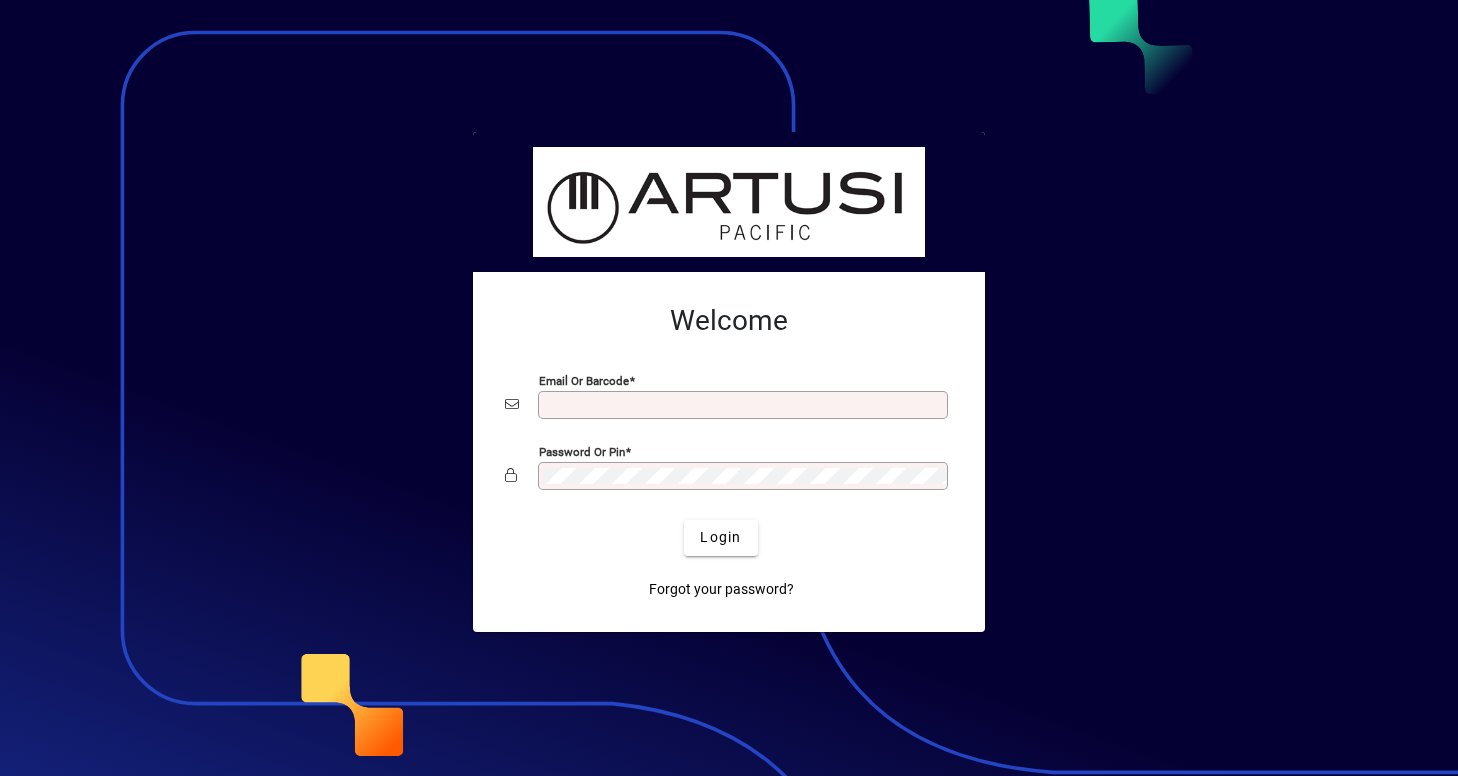 scroll, scrollTop: 0, scrollLeft: 0, axis: both 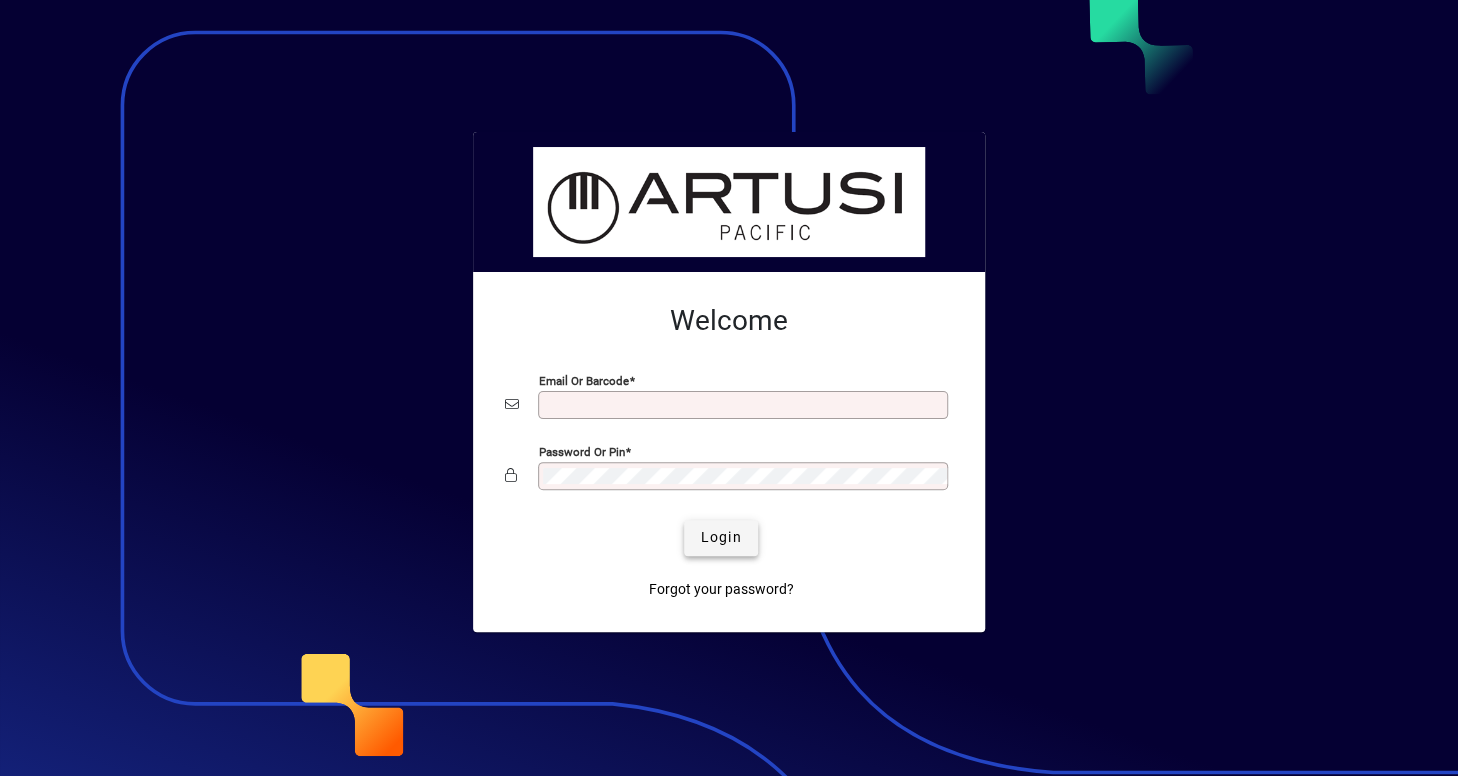 type on "**********" 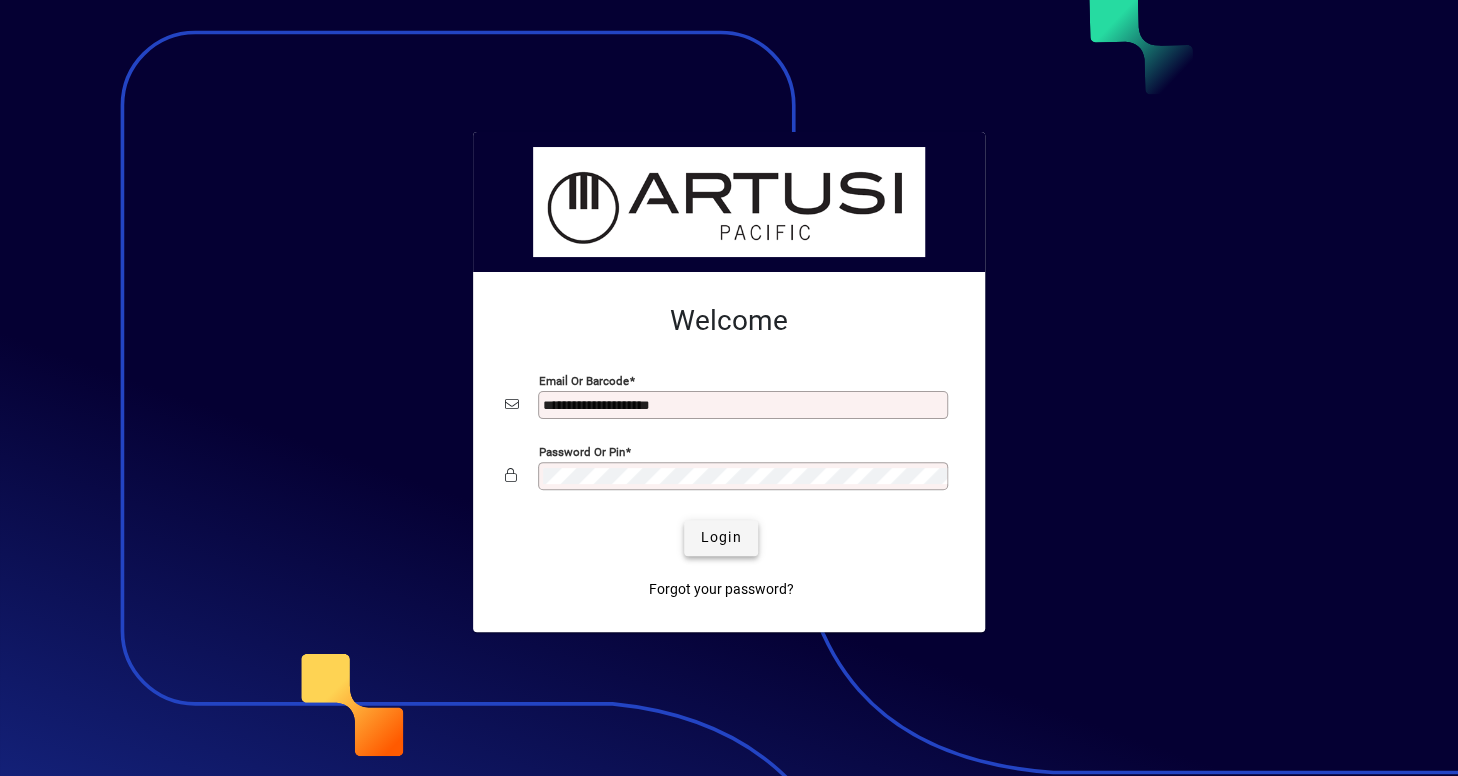 click on "Login" 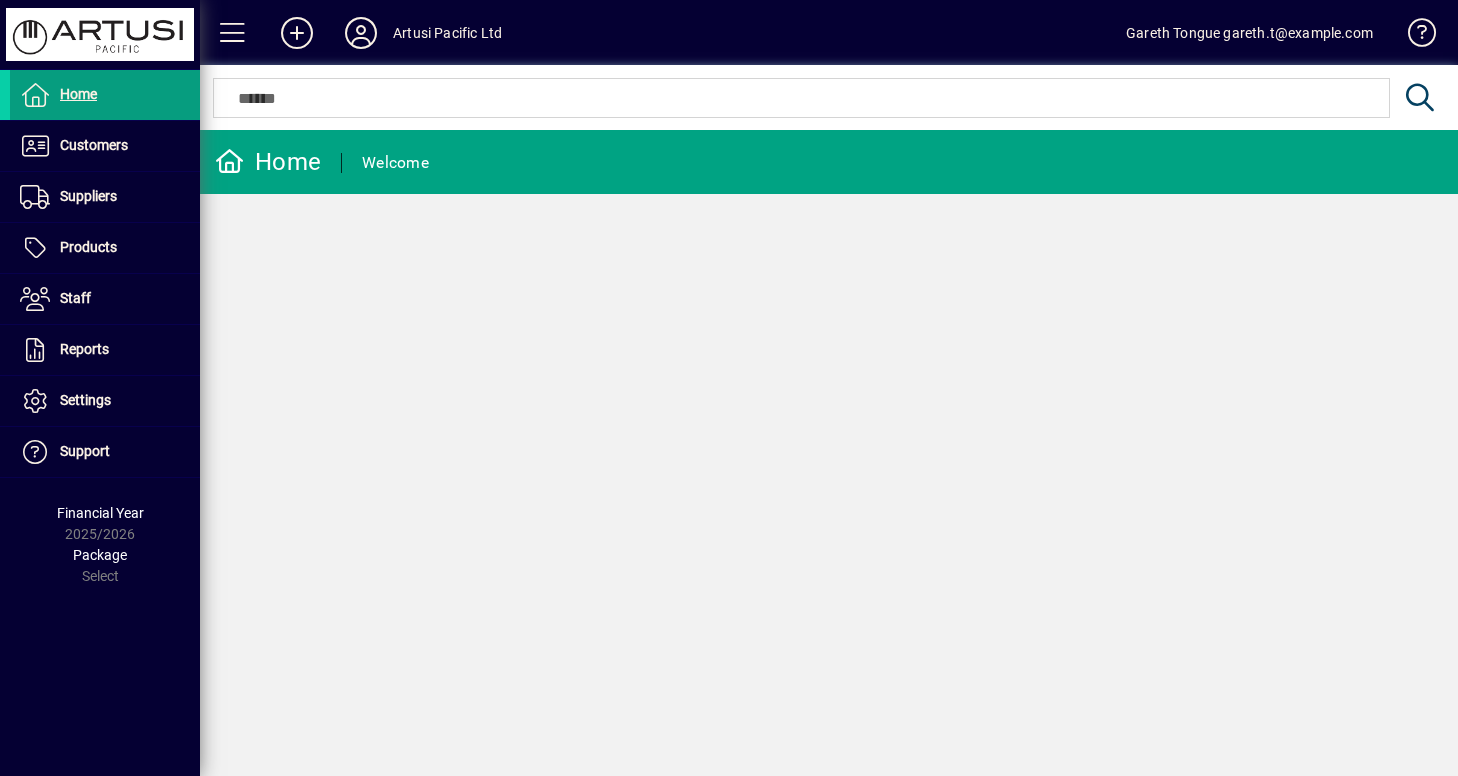 scroll, scrollTop: 0, scrollLeft: 0, axis: both 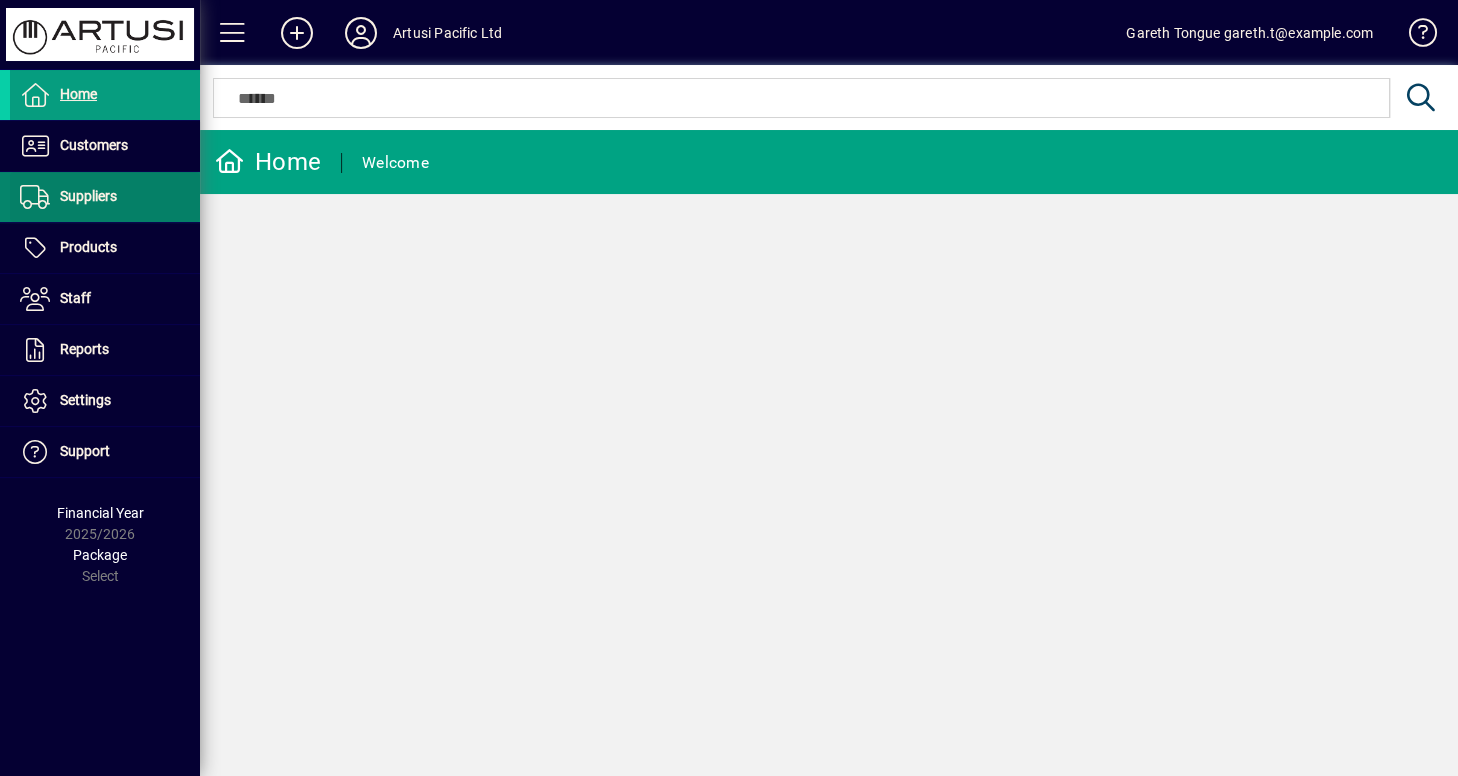 drag, startPoint x: 63, startPoint y: 245, endPoint x: 148, endPoint y: 209, distance: 92.309265 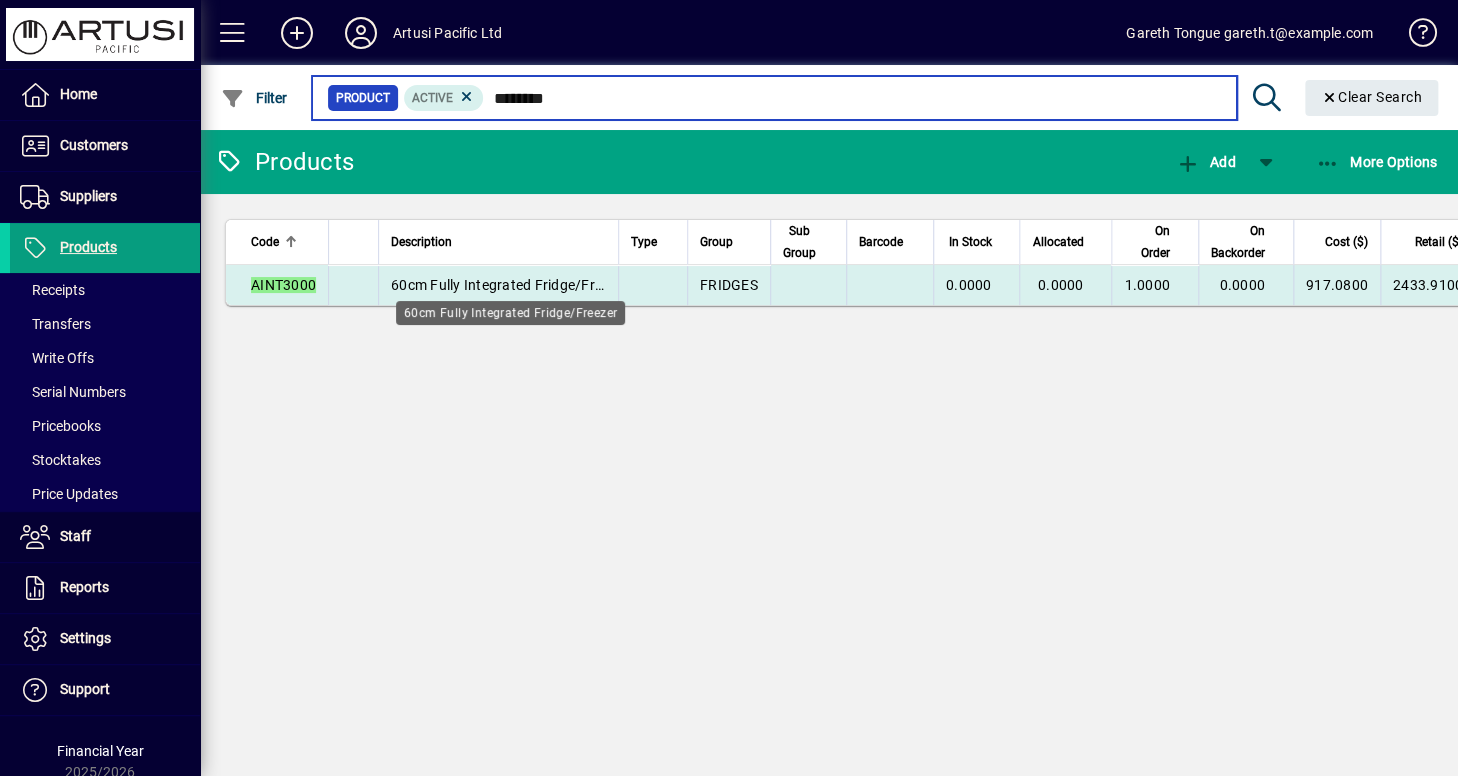 type on "********" 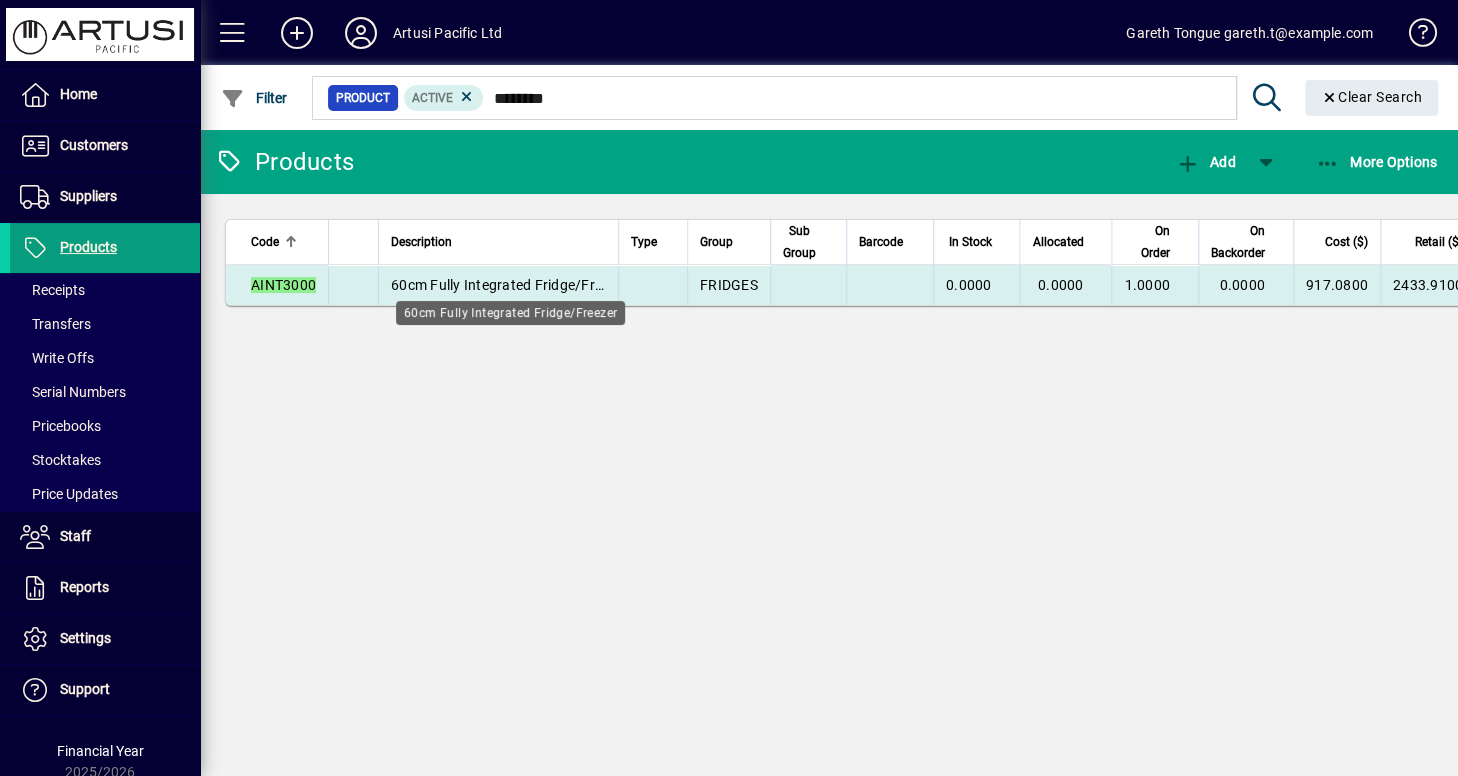click on "60cm Fully Integrated Fridge/Freezer" at bounding box center (510, 285) 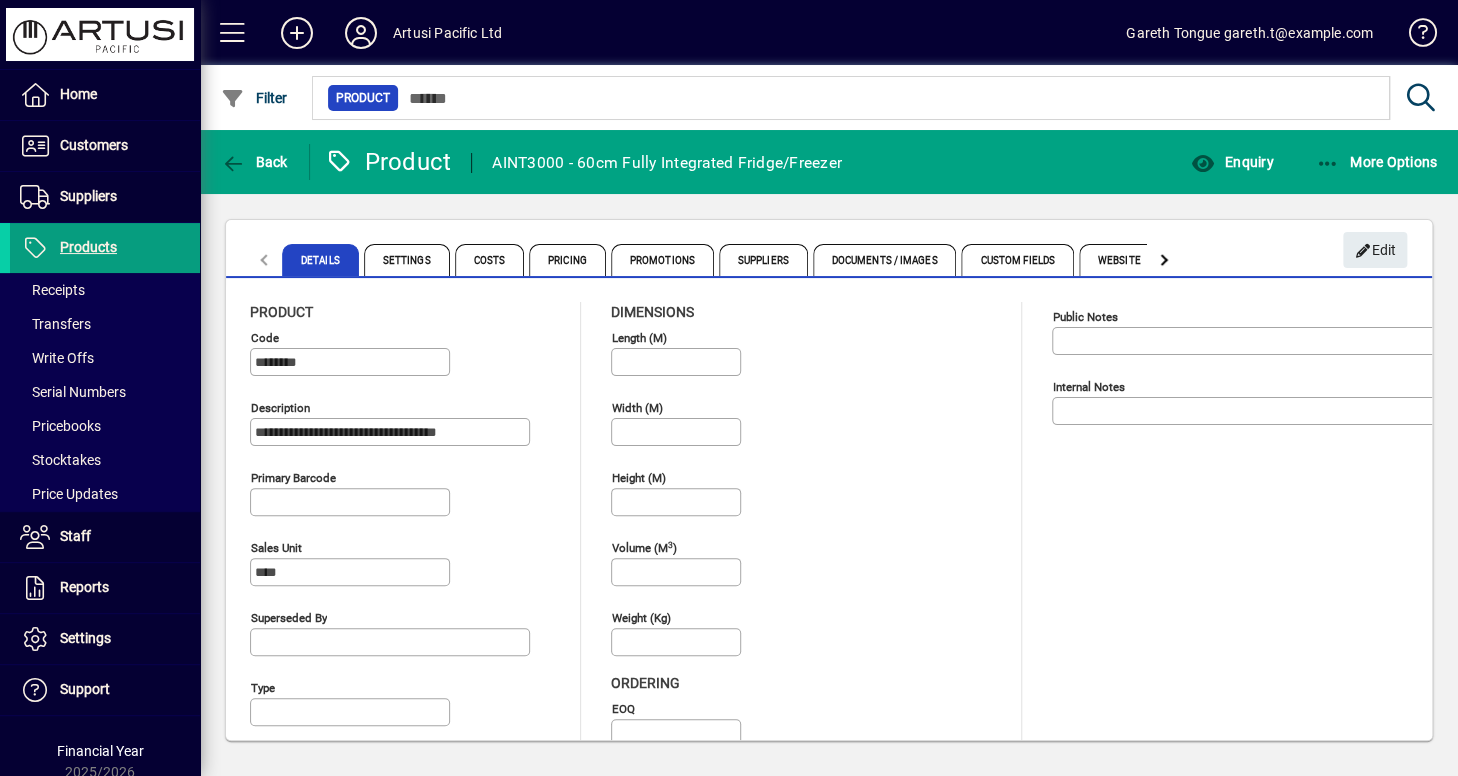 type on "**********" 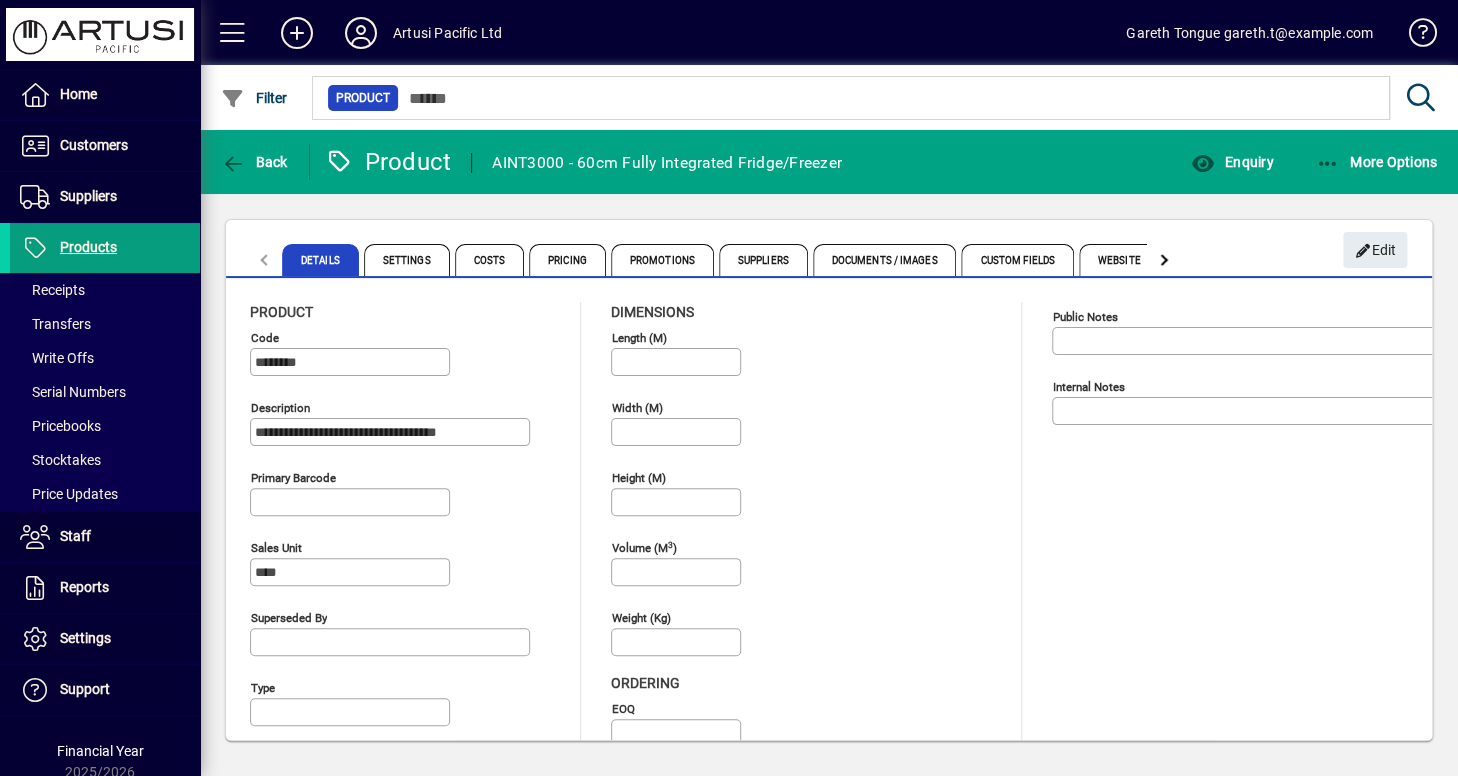 type on "****" 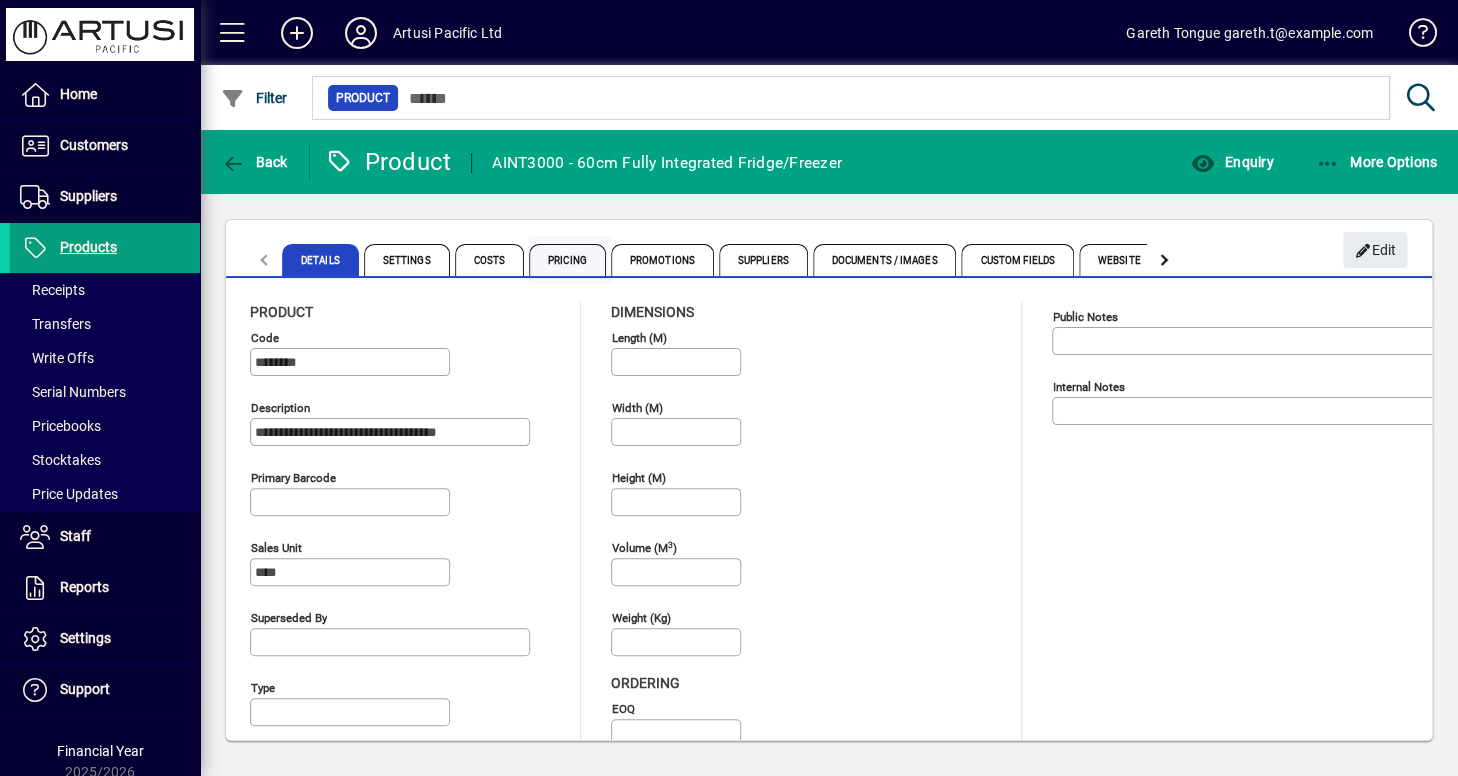 click on "Pricing" at bounding box center (567, 260) 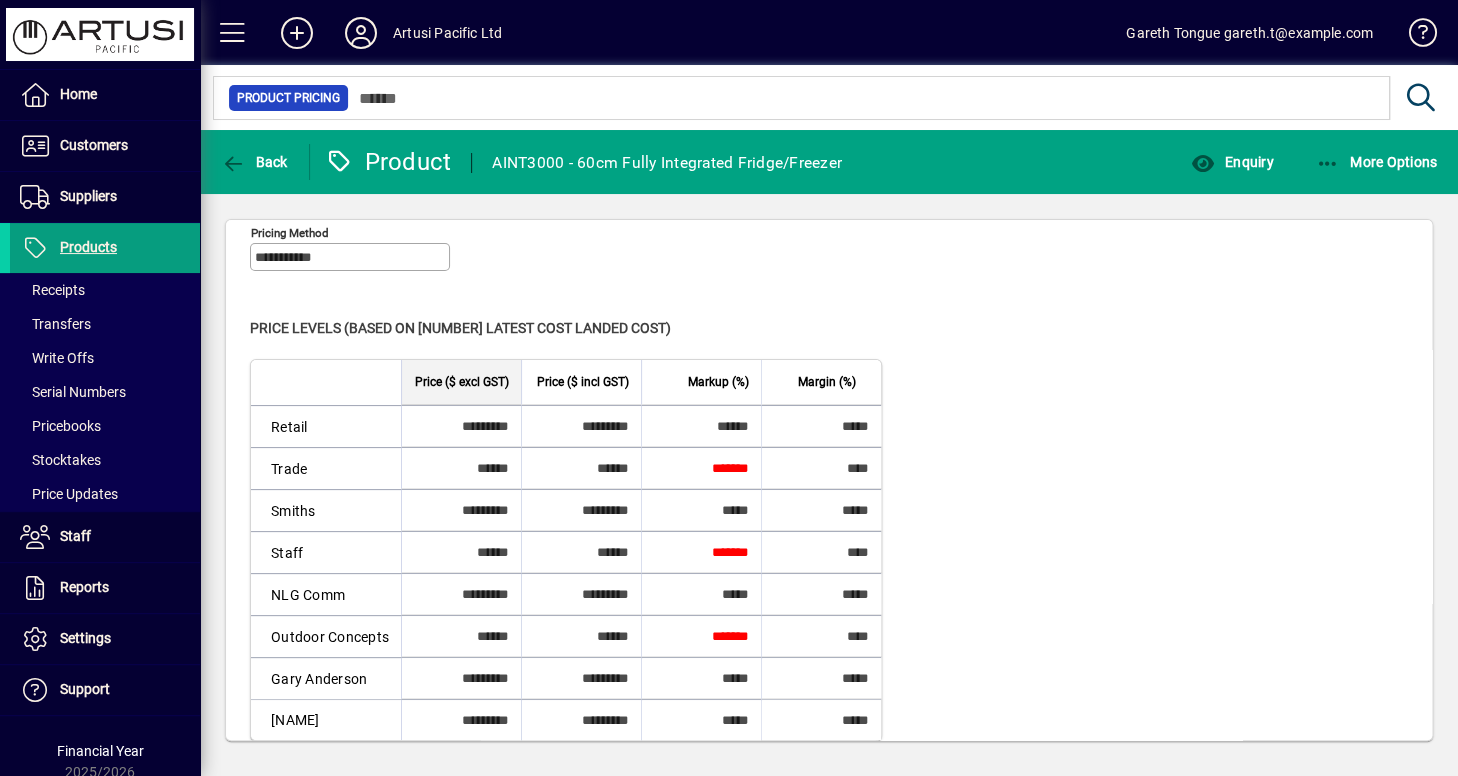 scroll, scrollTop: 137, scrollLeft: 0, axis: vertical 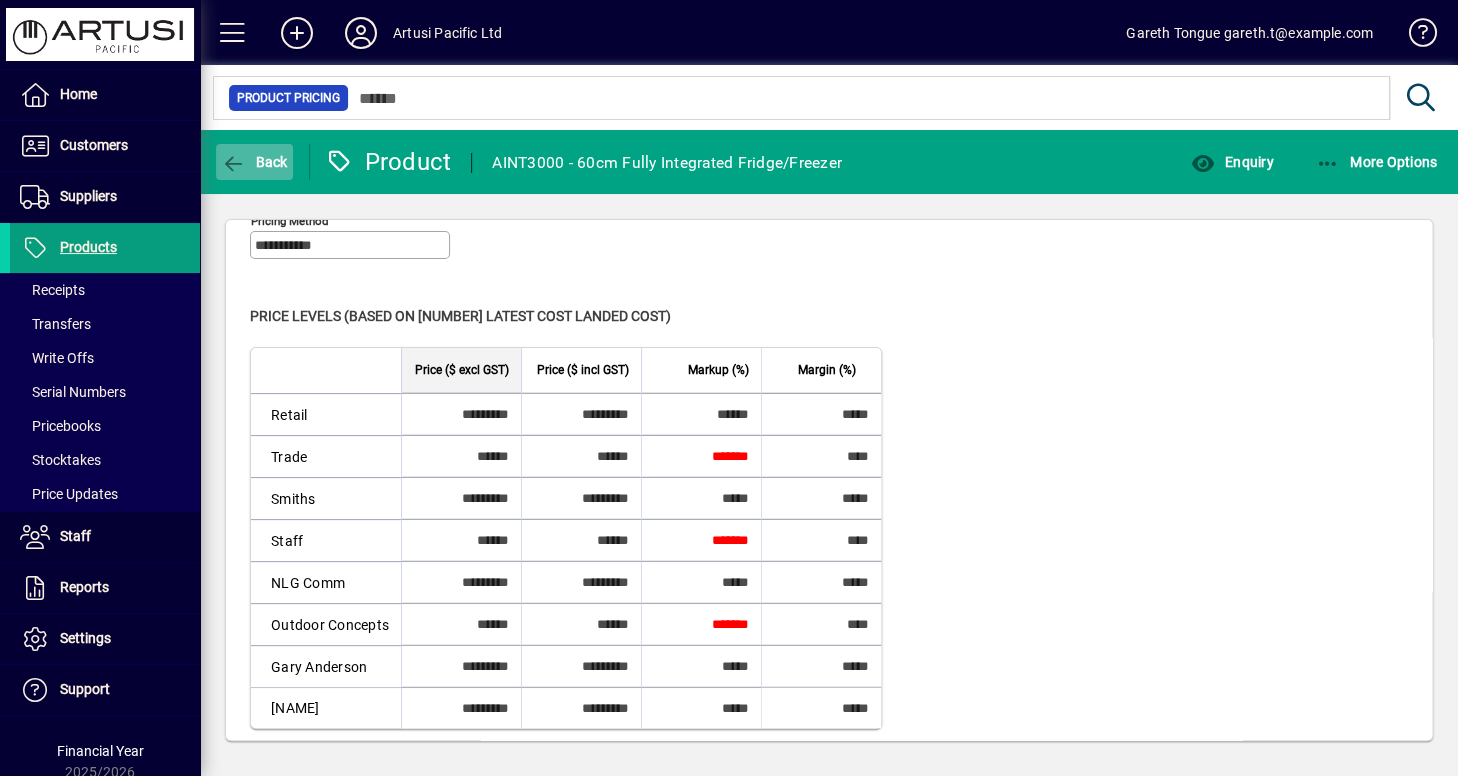 click on "Back" 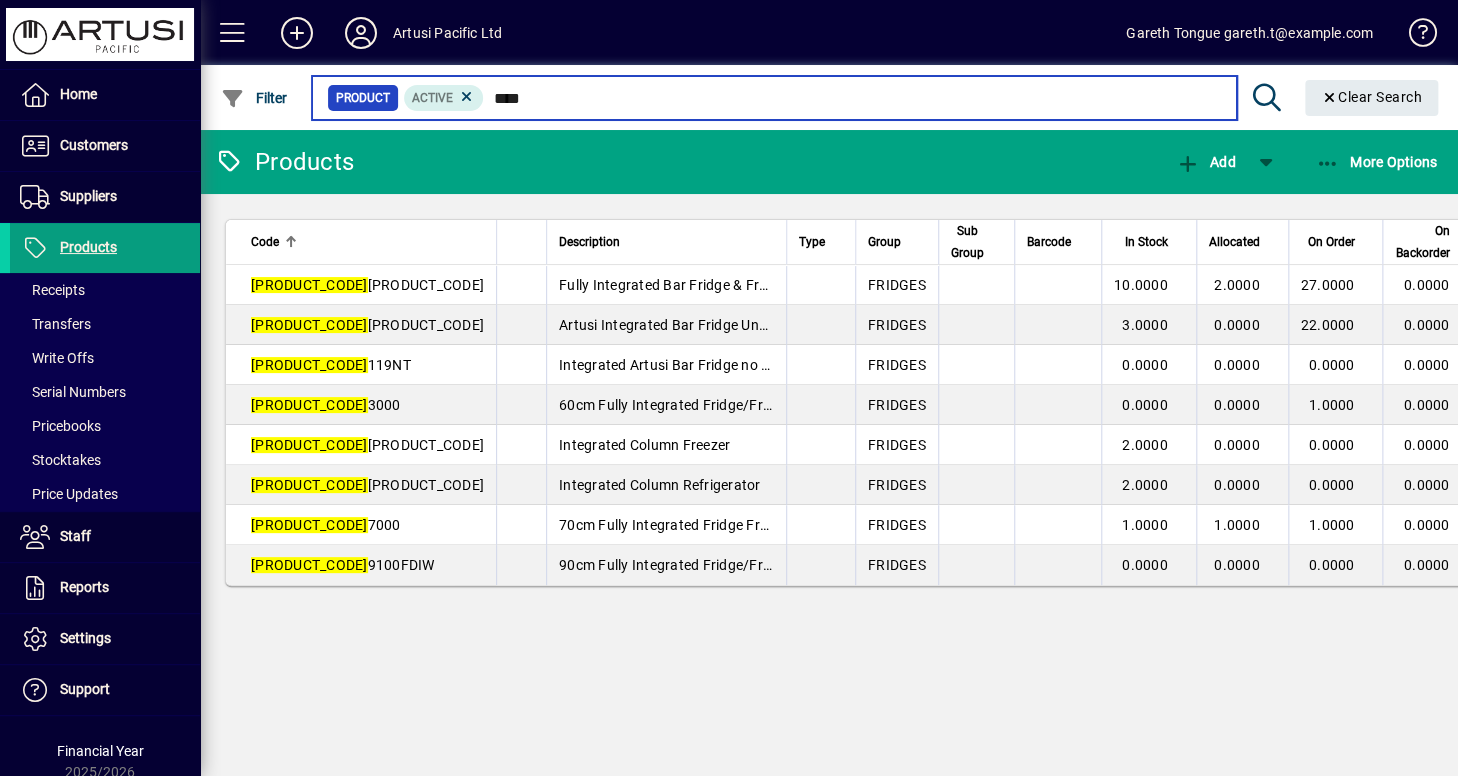 type on "****" 